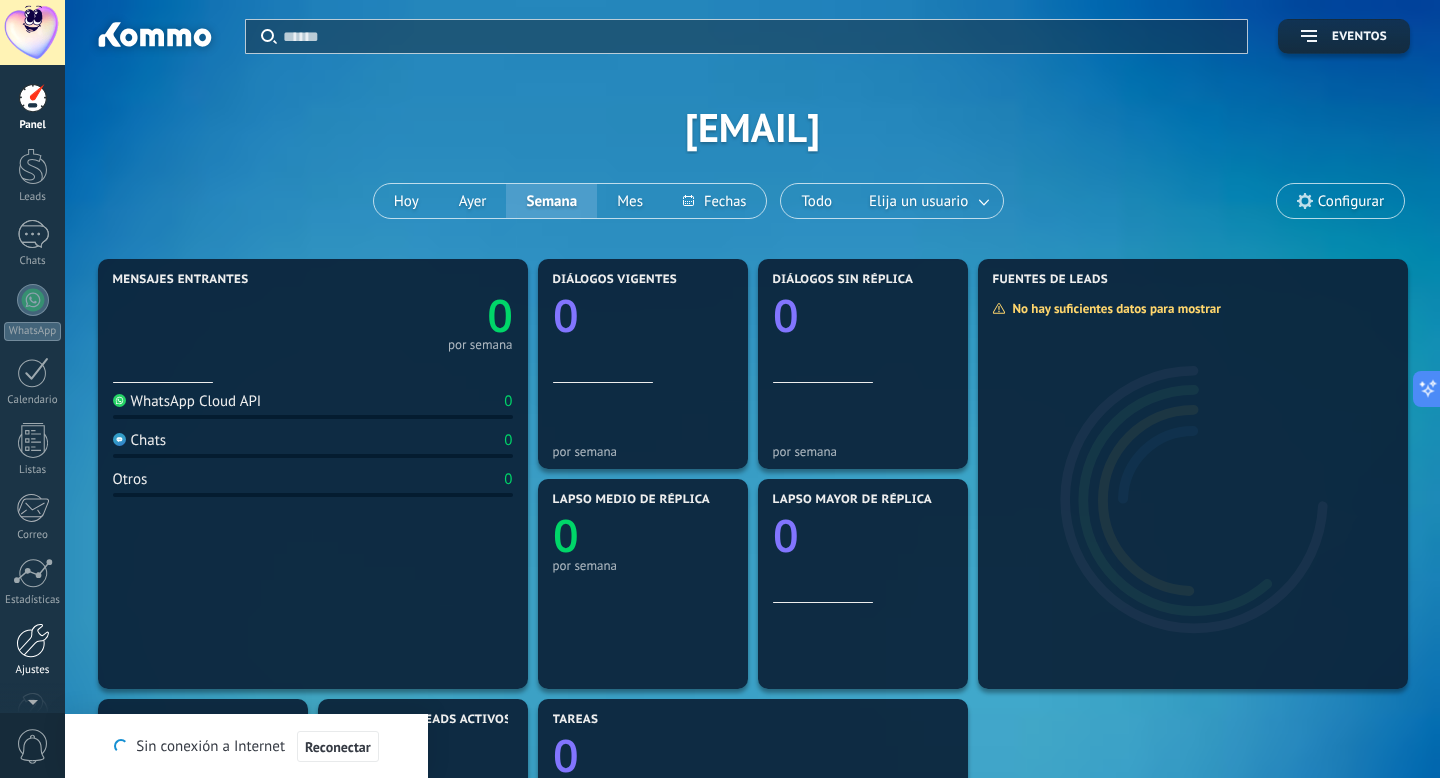 scroll, scrollTop: 0, scrollLeft: 0, axis: both 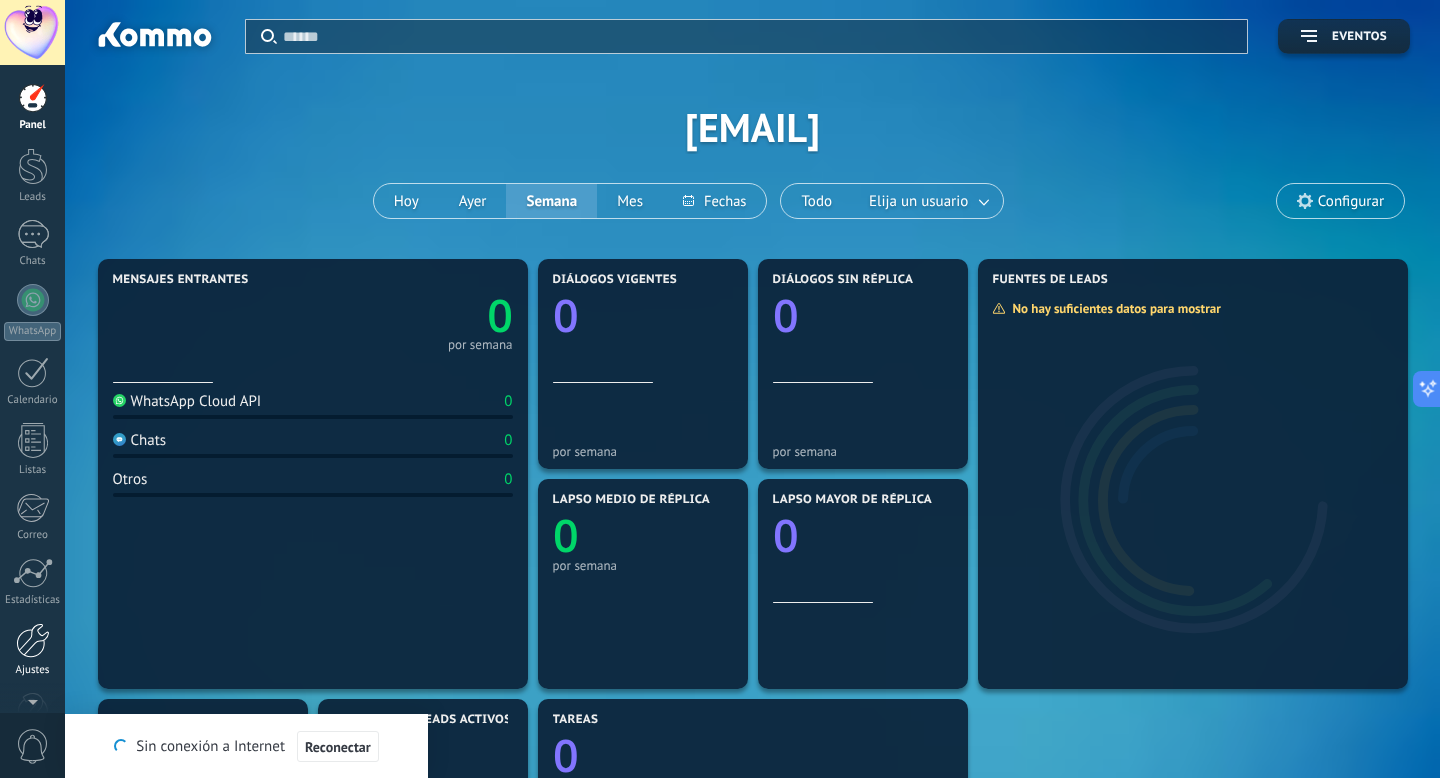 click at bounding box center (33, 640) 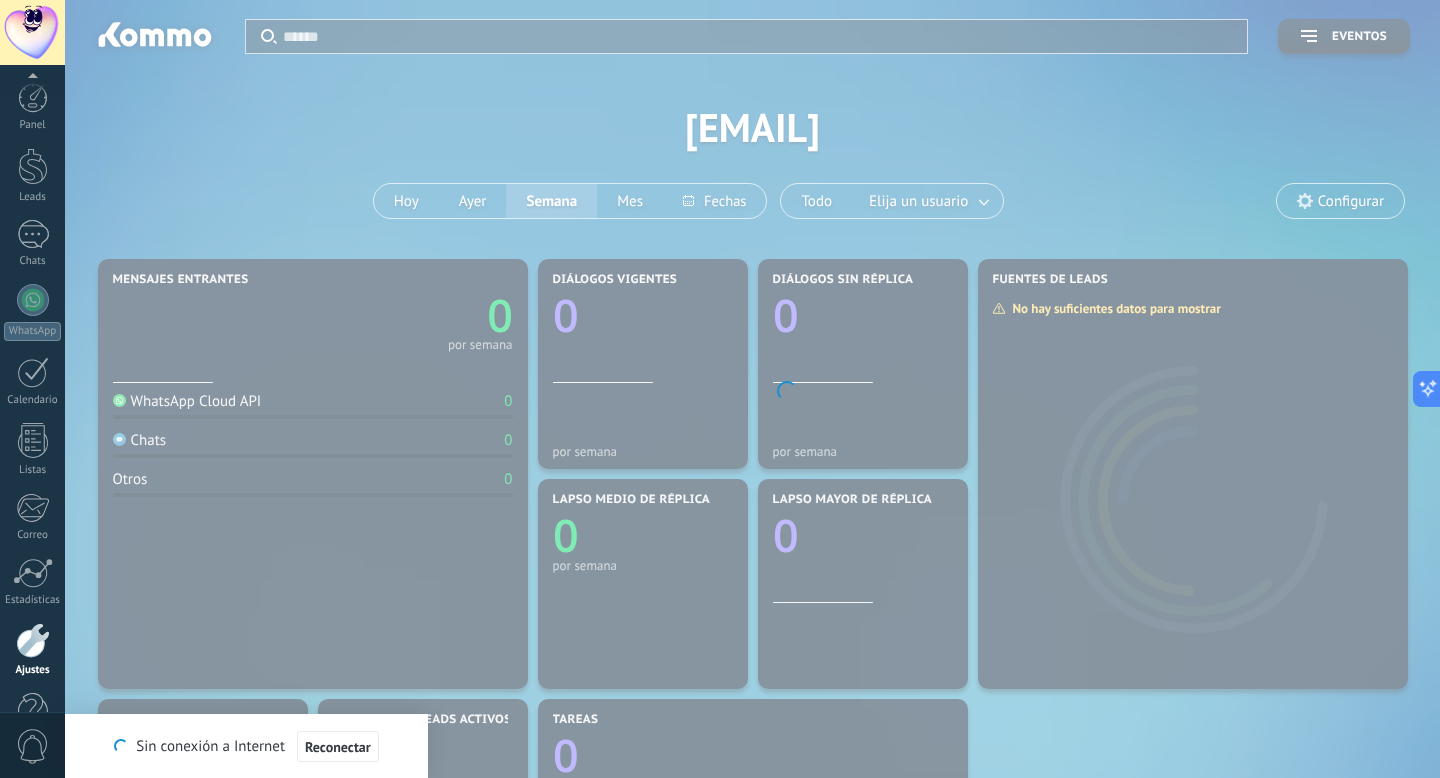 scroll, scrollTop: 54, scrollLeft: 0, axis: vertical 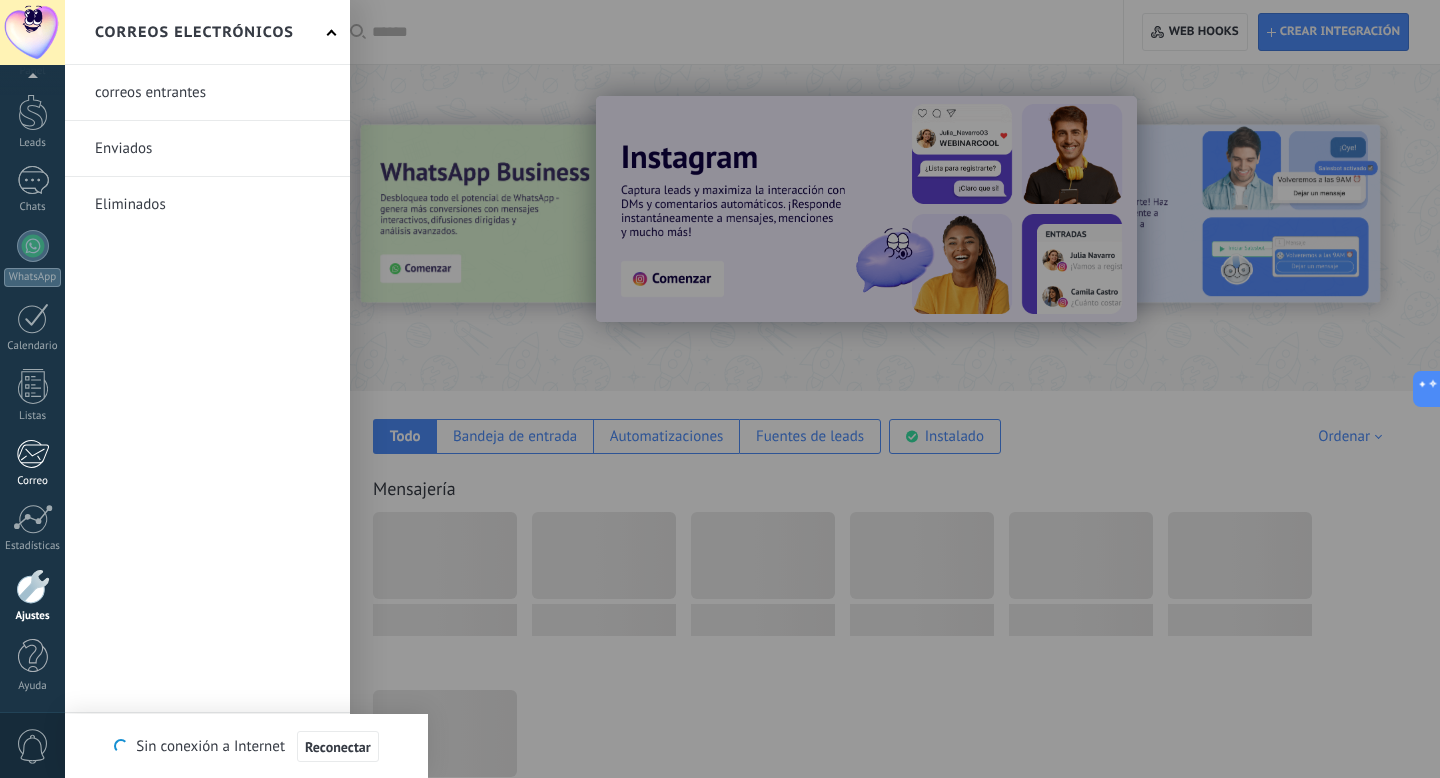 click on "Correo" at bounding box center [32, 463] 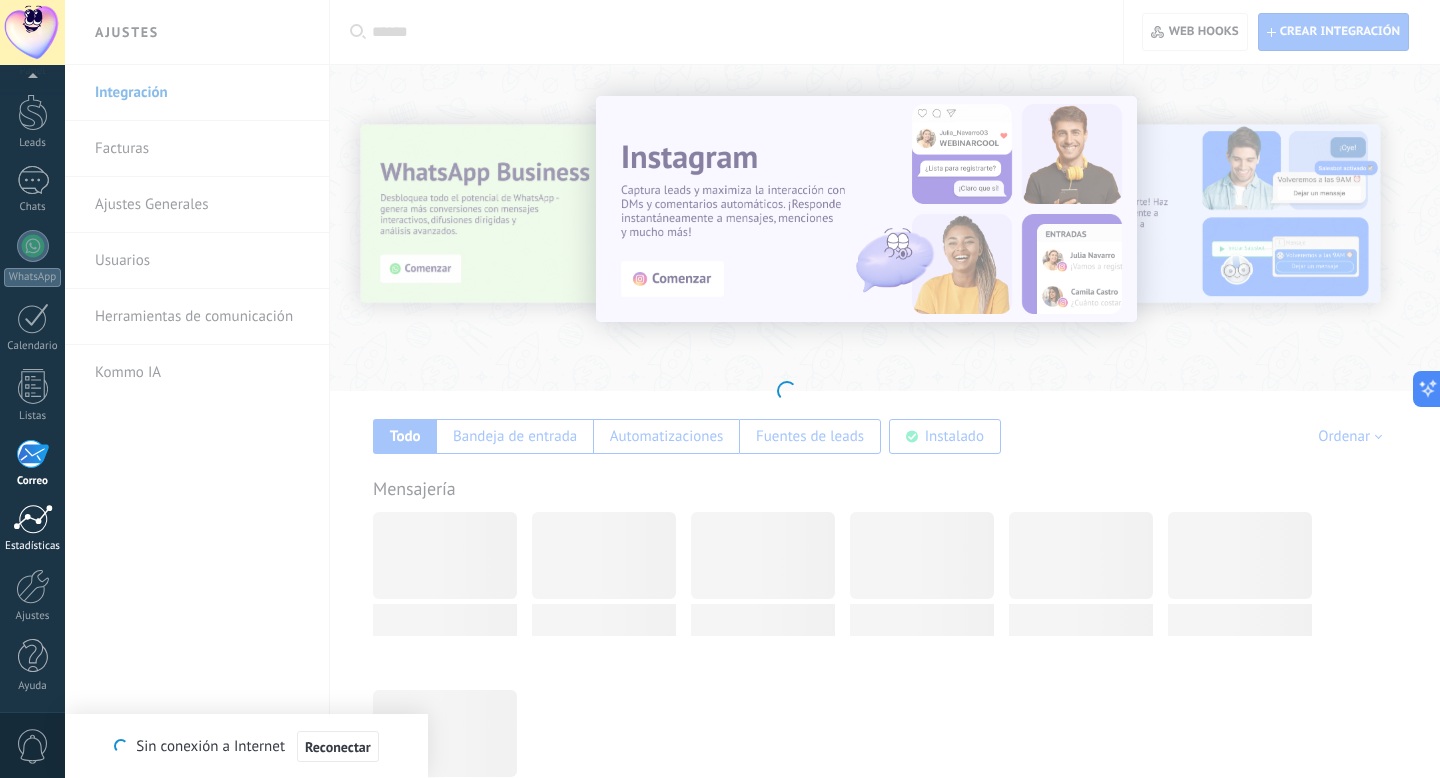 click at bounding box center (33, 519) 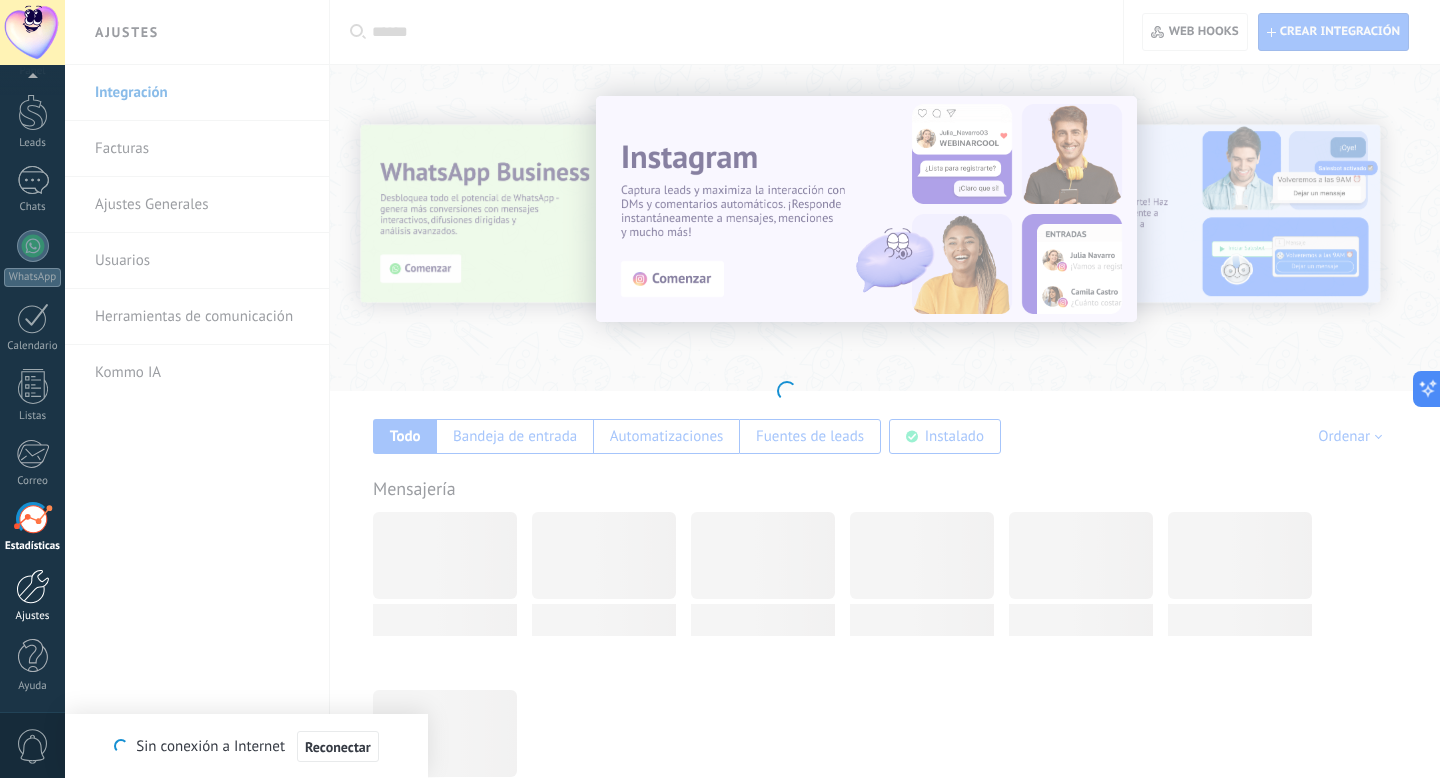 click on "Ajustes" at bounding box center (32, 596) 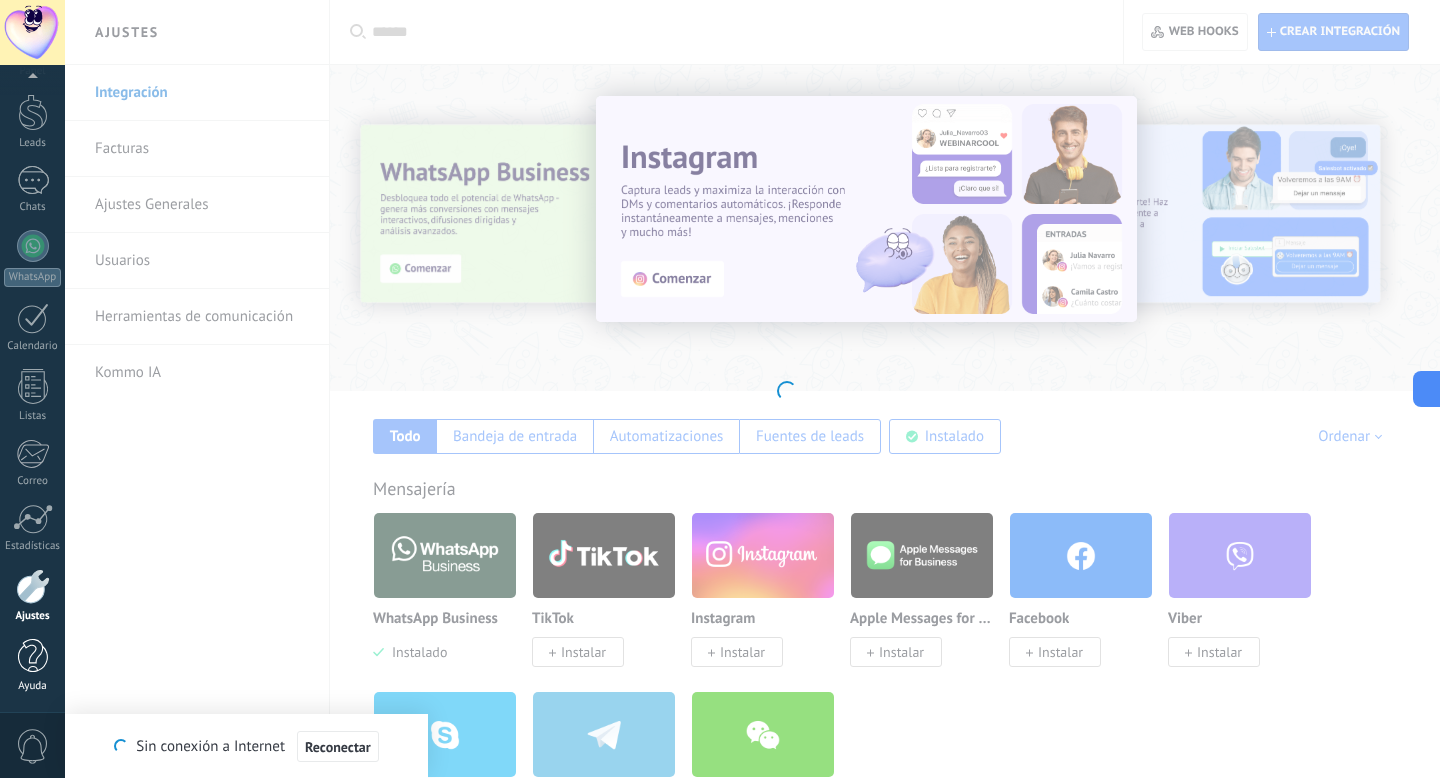 click at bounding box center (33, 656) 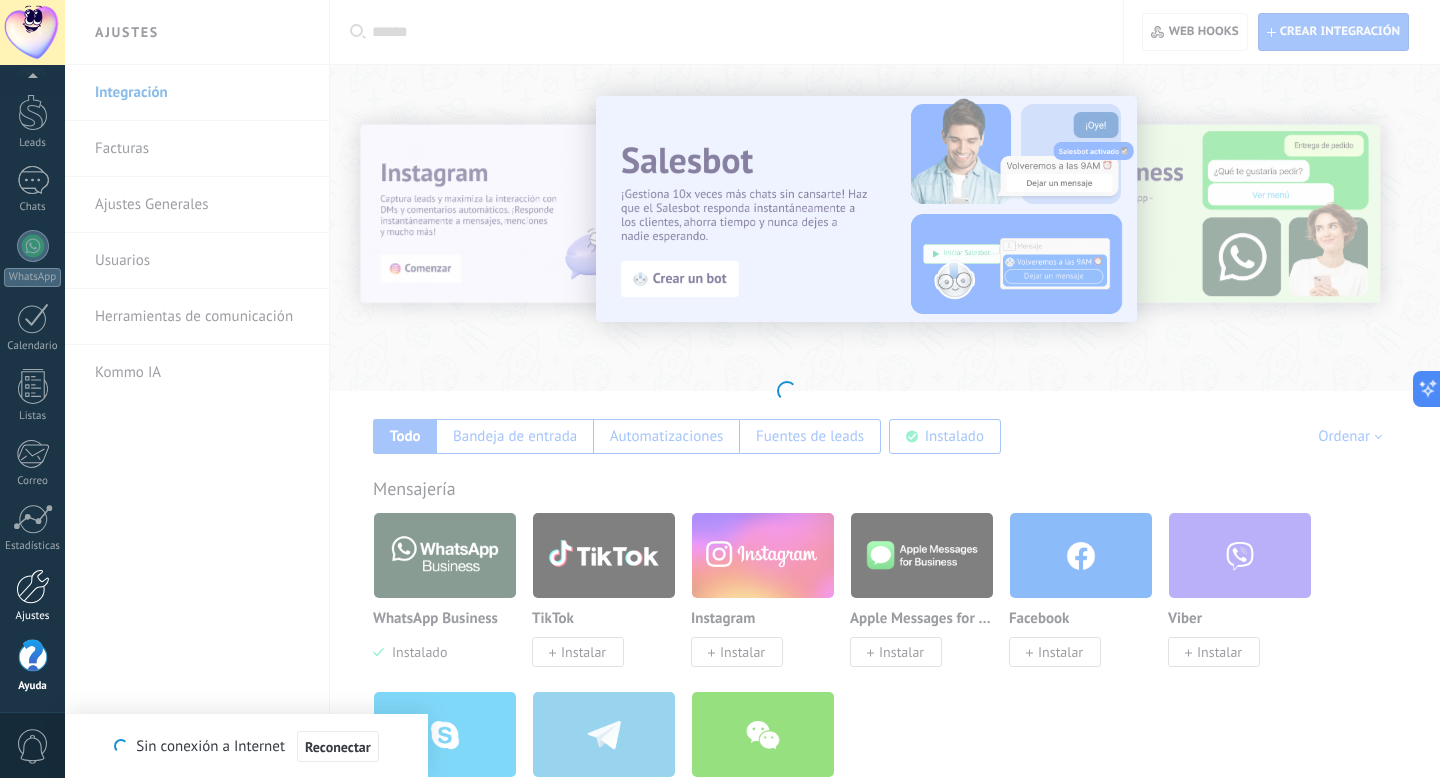 click at bounding box center (33, 586) 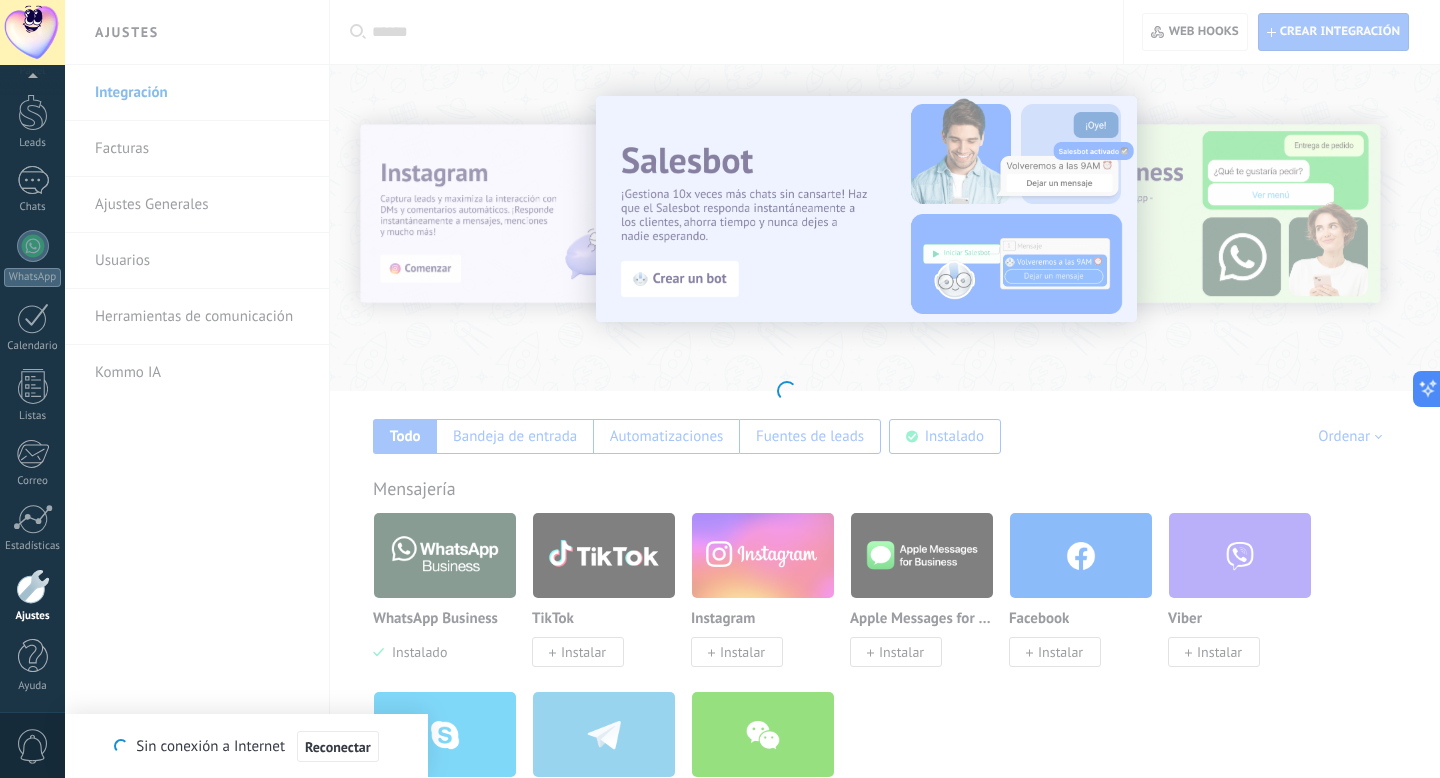 click at bounding box center [33, 586] 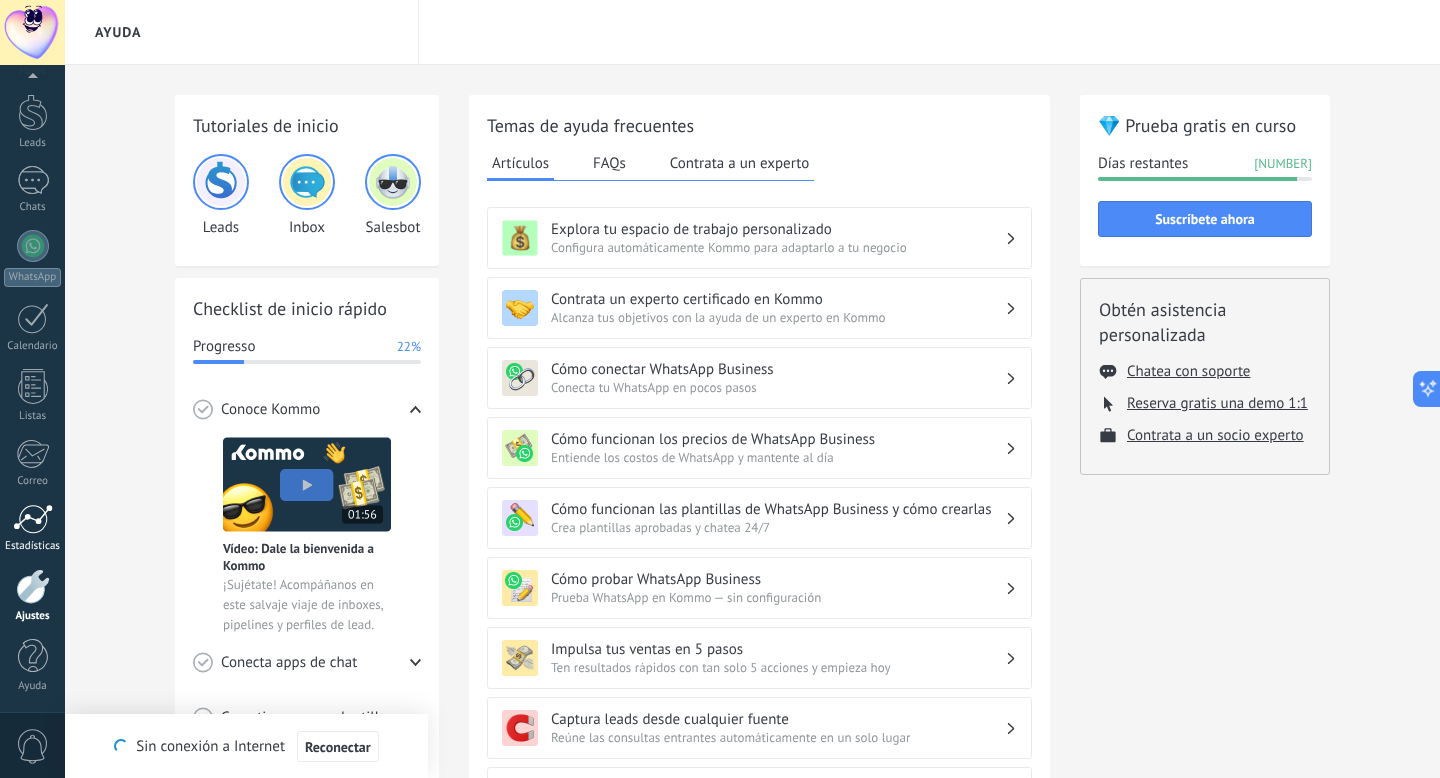 click on "Estadísticas" at bounding box center [33, 546] 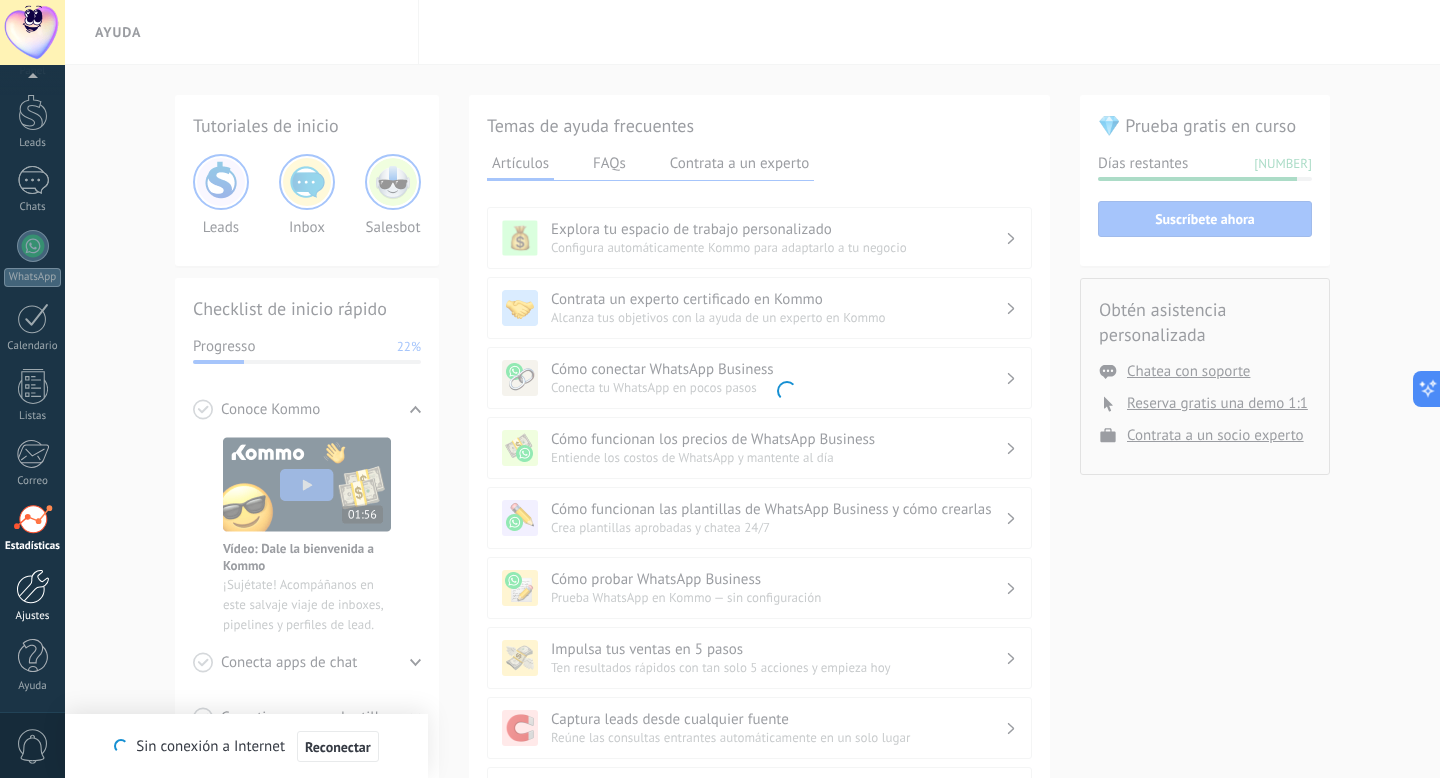 click at bounding box center [33, 586] 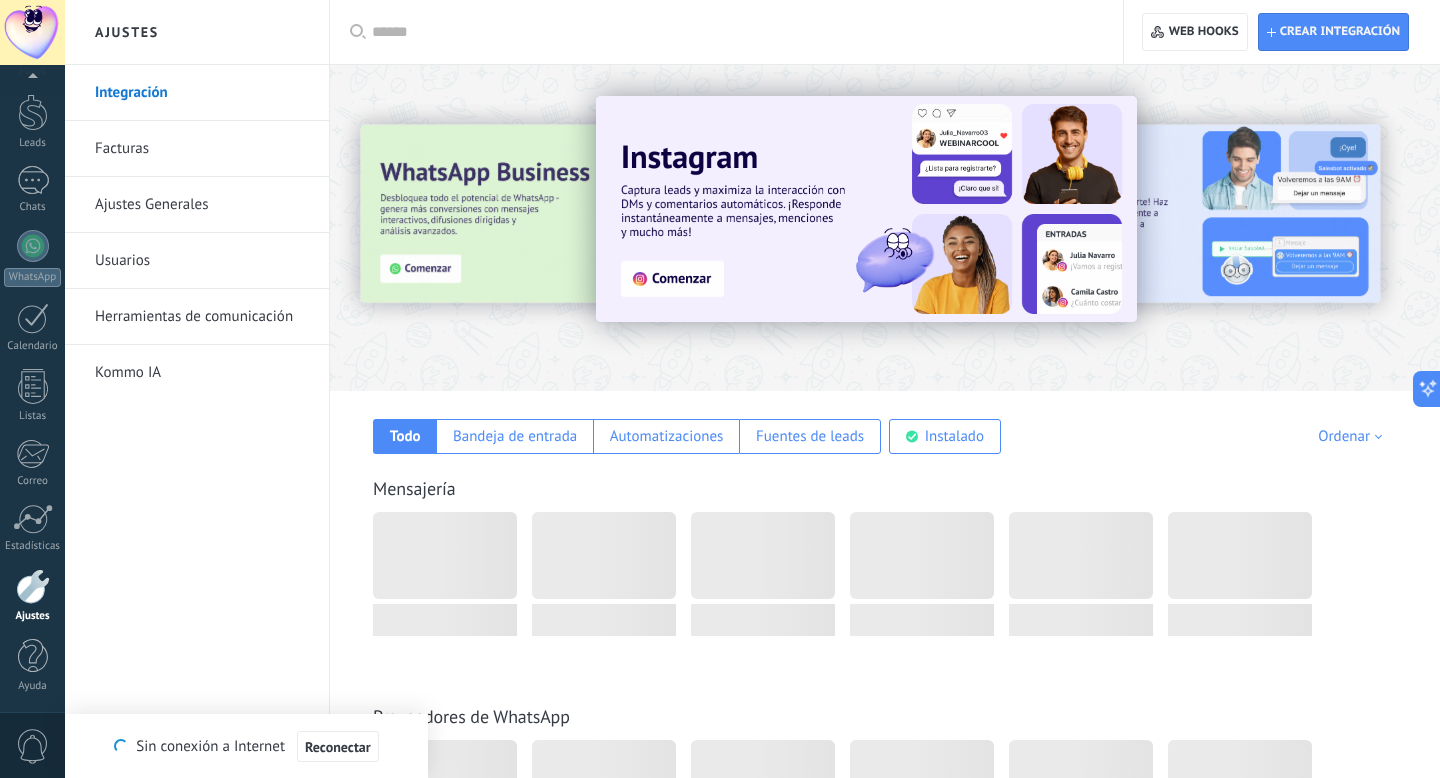 click on "Facturas" at bounding box center (202, 149) 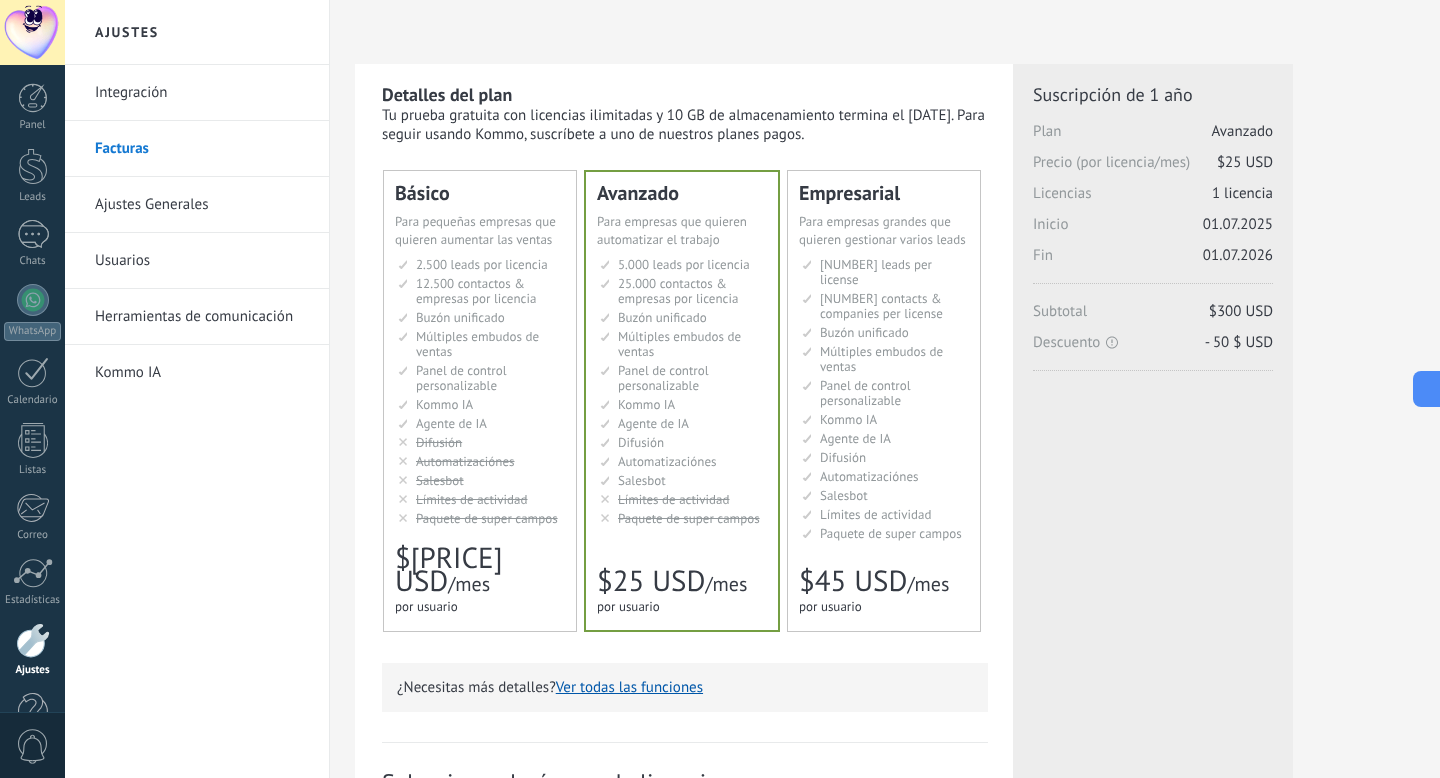 scroll, scrollTop: 505, scrollLeft: 0, axis: vertical 